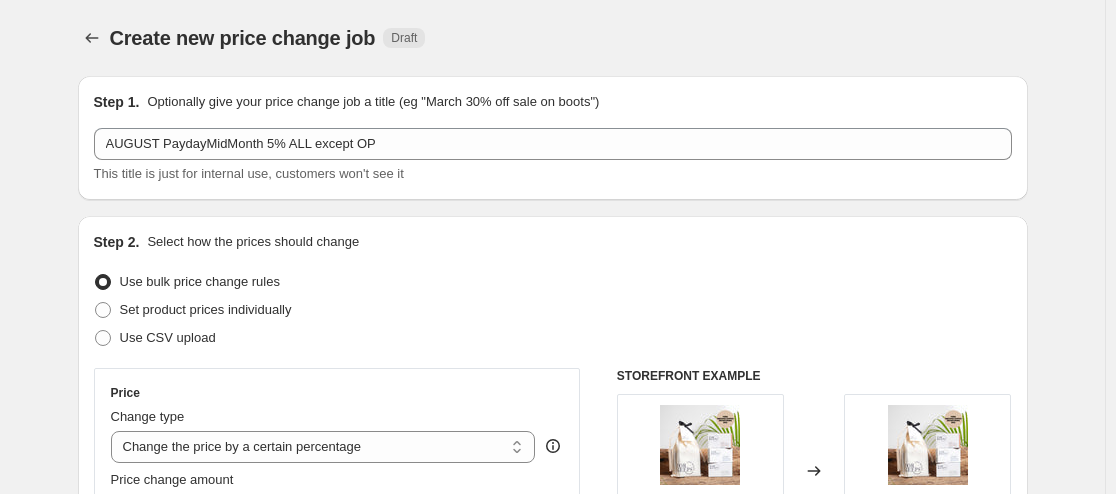 select on "percentage" 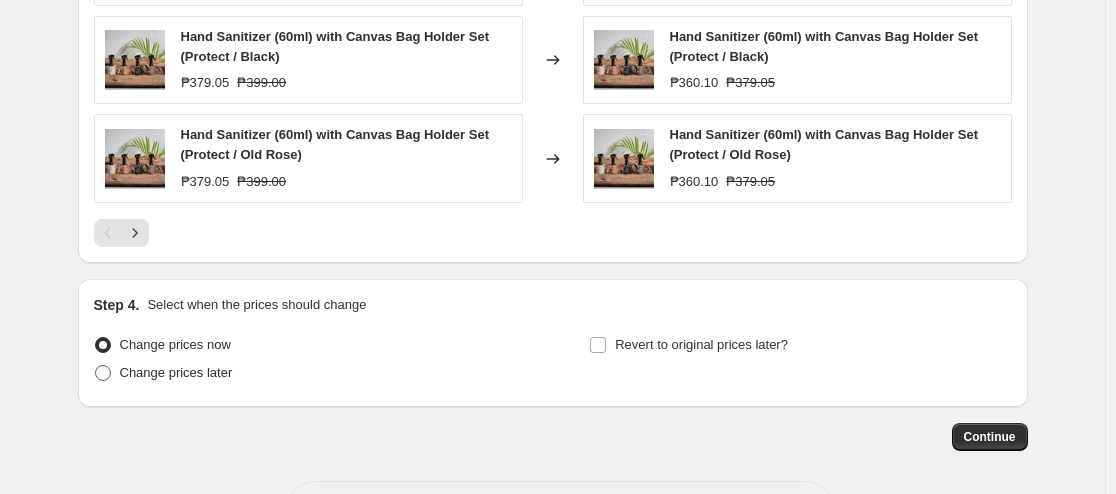 click at bounding box center [103, 373] 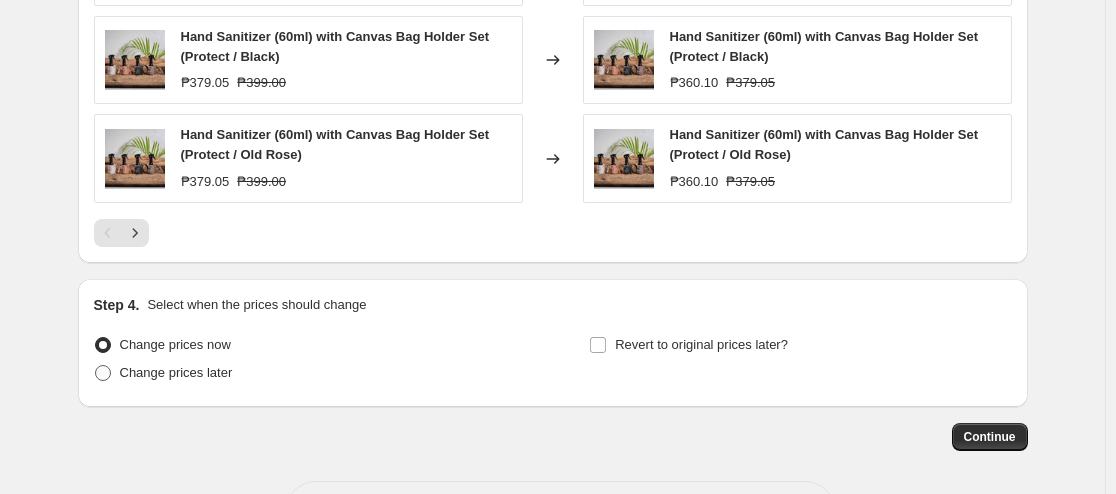 radio on "true" 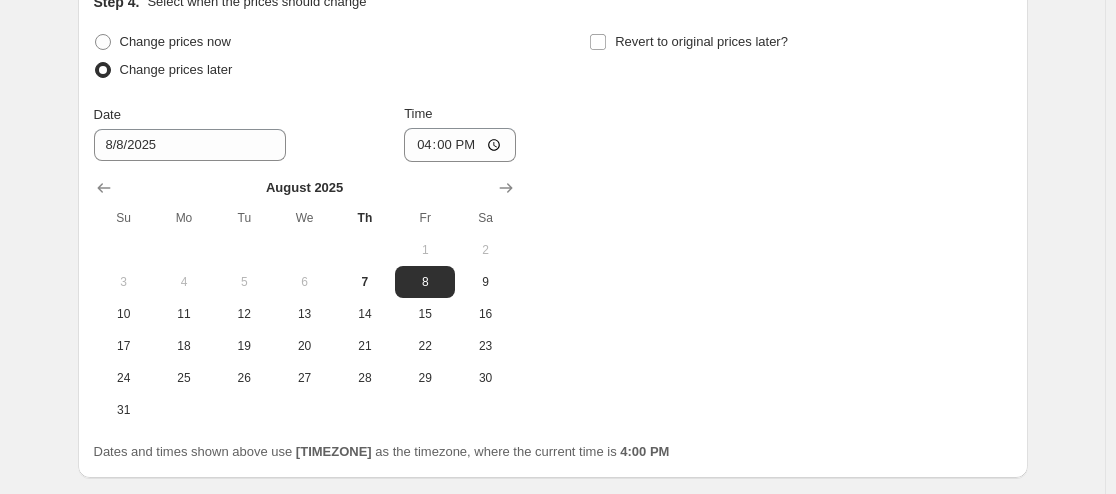 scroll, scrollTop: 1754, scrollLeft: 0, axis: vertical 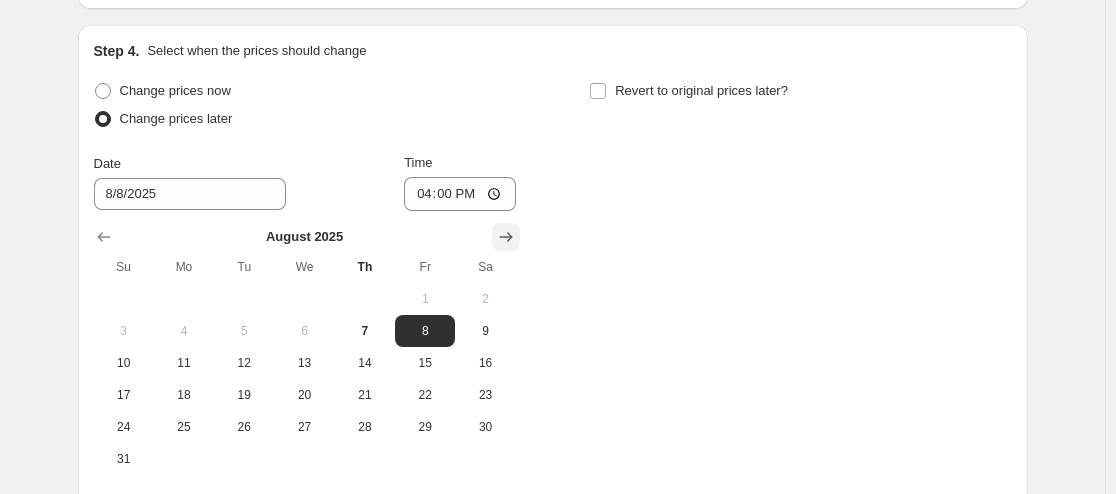 click 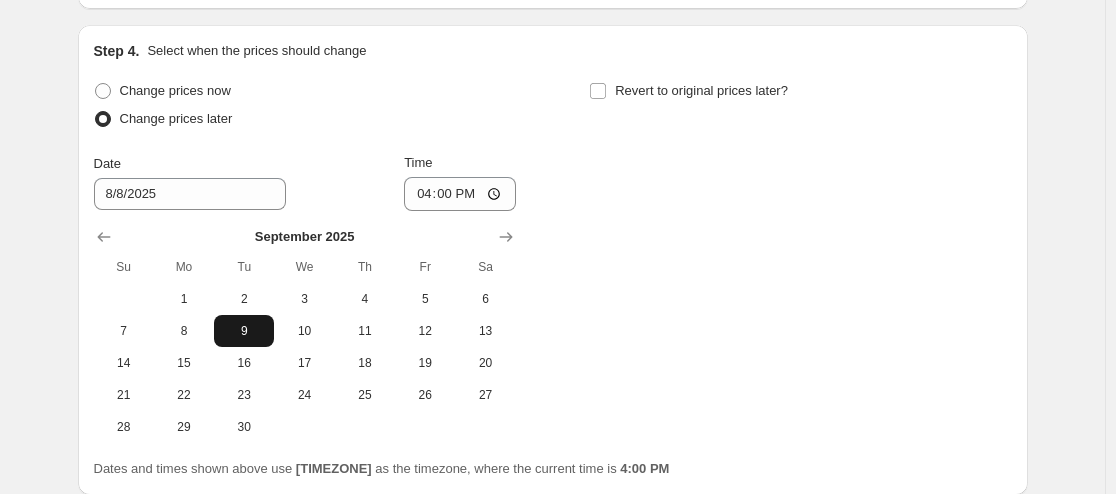 click on "9" at bounding box center [244, 331] 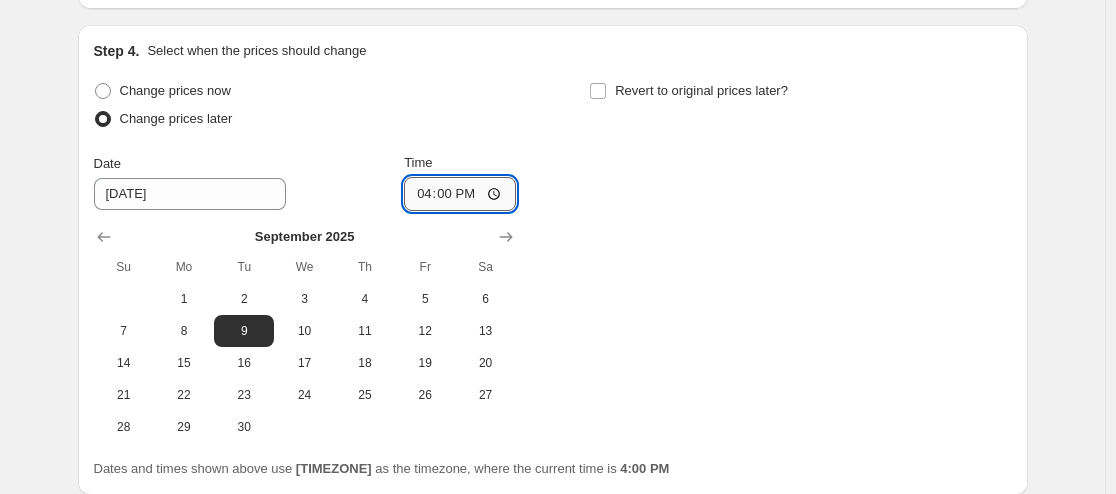 click on "16:00" at bounding box center [460, 194] 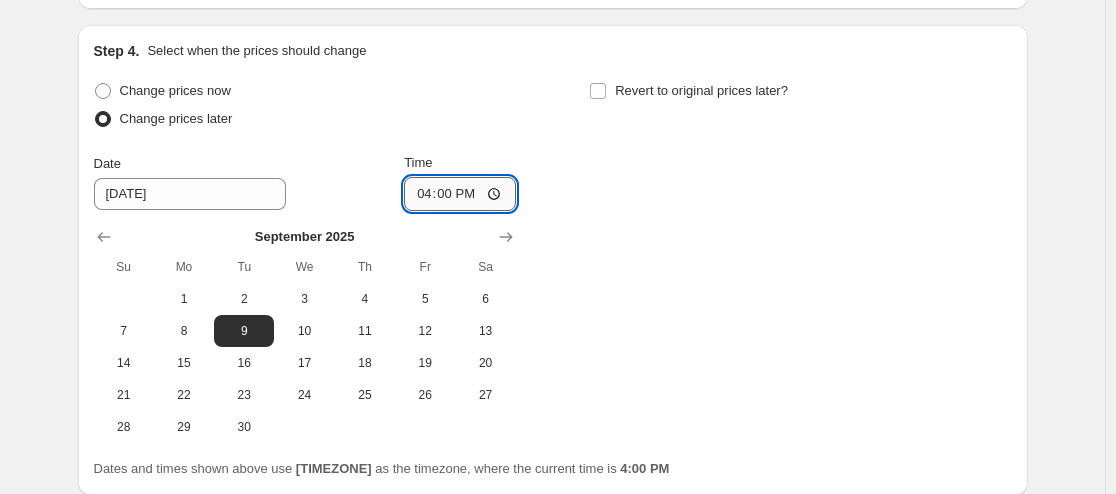 type on "20:00" 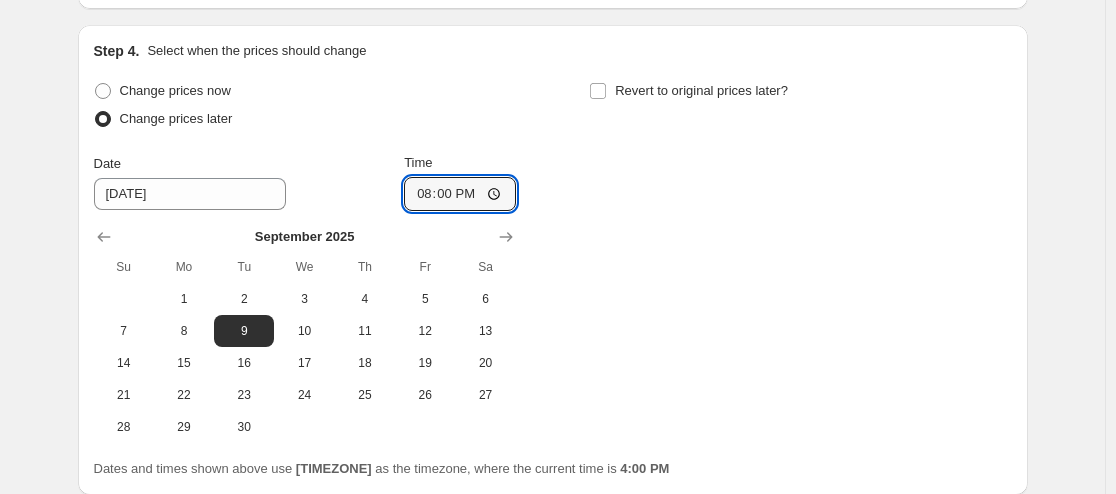 click on "Change prices now Change prices later Date [DATE] Time [TIME] September   2025 Su Mo Tu We Th Fr Sa 1 2 3 4 5 6 7 8 9 10 11 12 13 14 15 16 17 18 19 20 21 22 23 24 25 26 27 28 29 30 Revert to original prices later?" at bounding box center [553, 260] 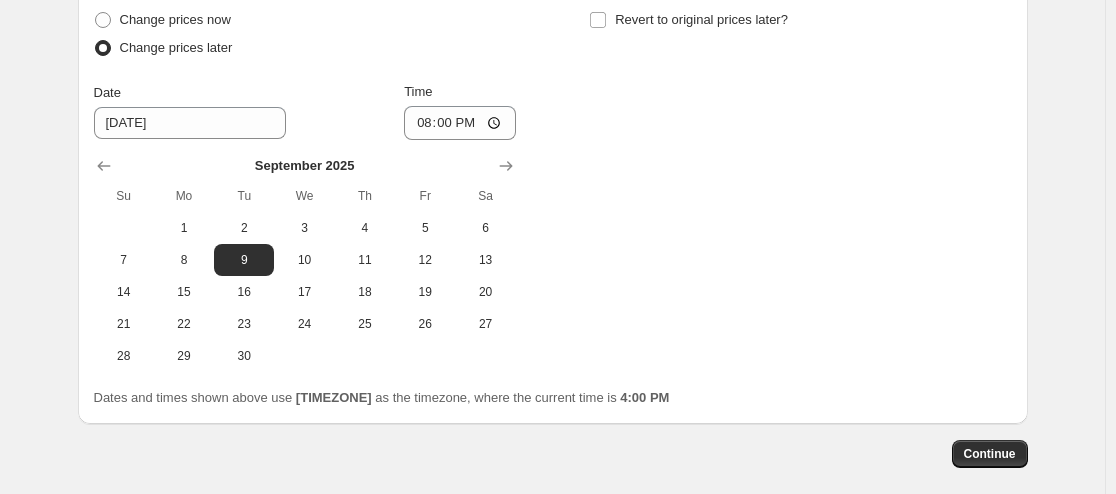 scroll, scrollTop: 1822, scrollLeft: 0, axis: vertical 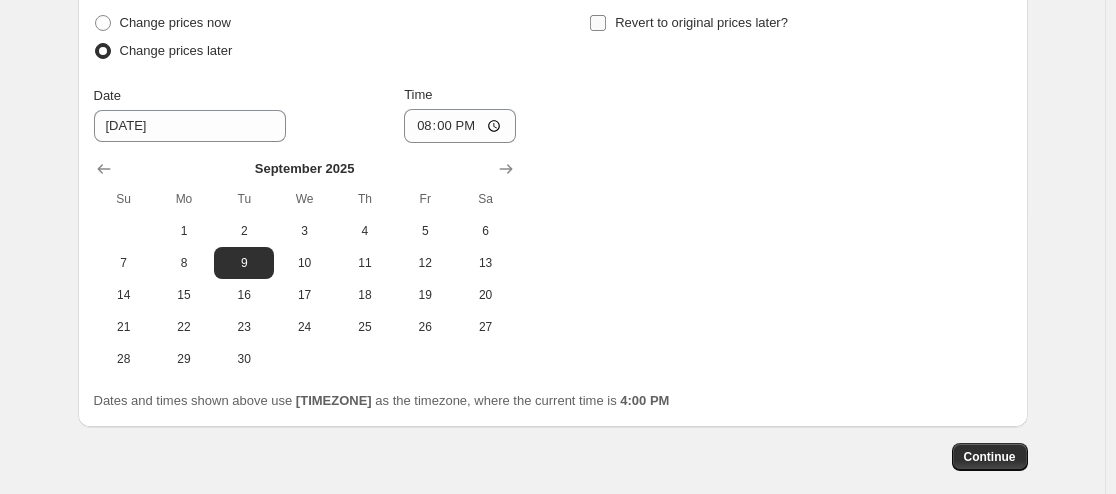 click on "Revert to original prices later?" at bounding box center (598, 23) 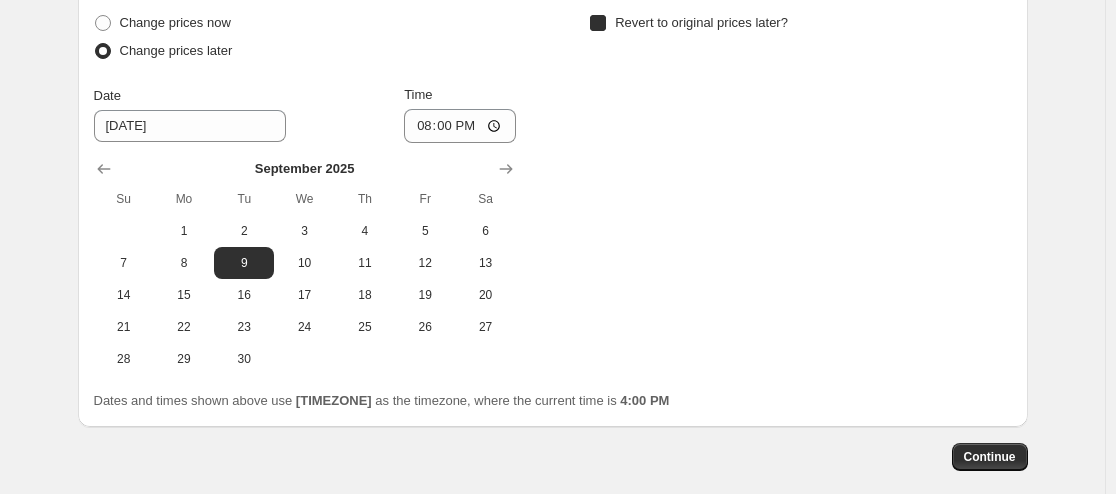 checkbox on "true" 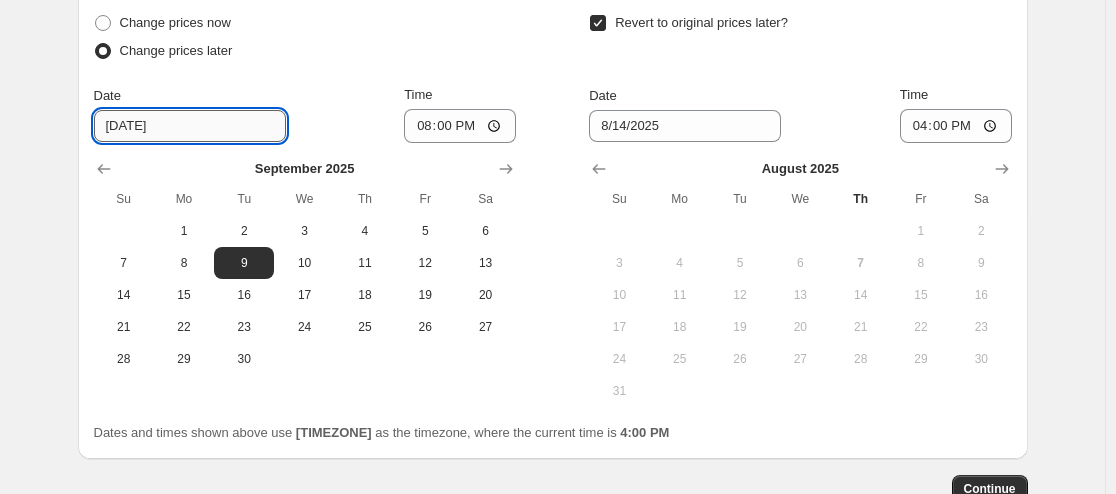 click on "[DATE]" at bounding box center [190, 126] 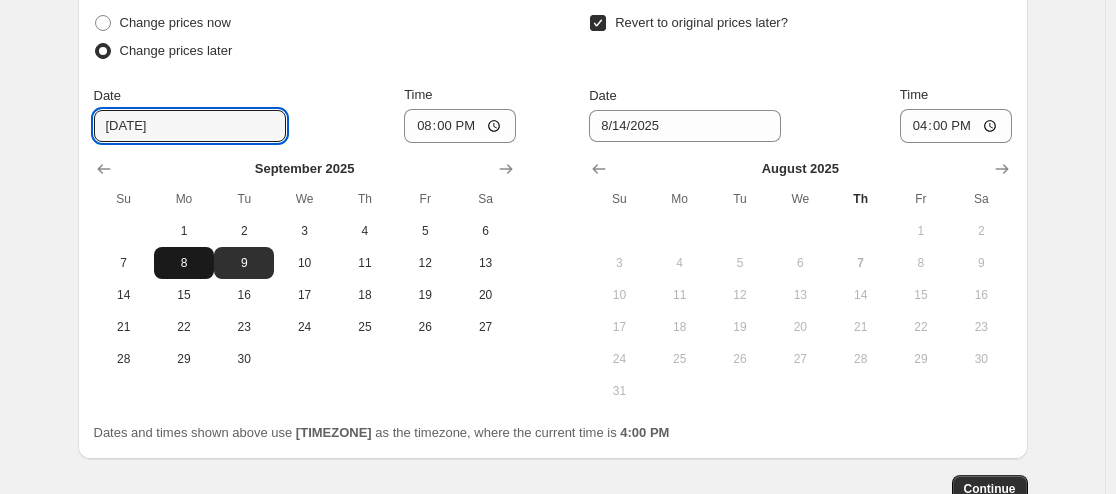 click on "8" at bounding box center [184, 263] 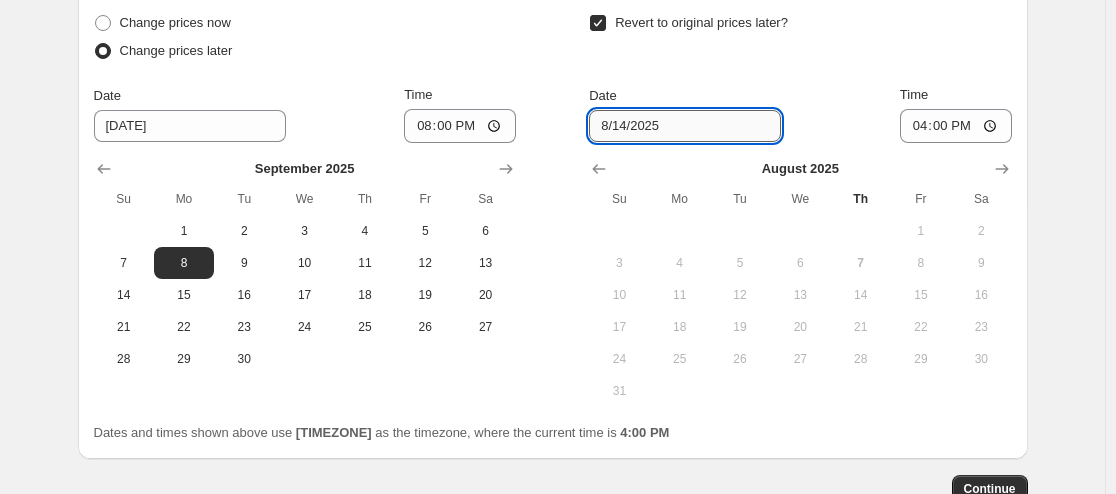 click on "8/14/2025" at bounding box center [685, 126] 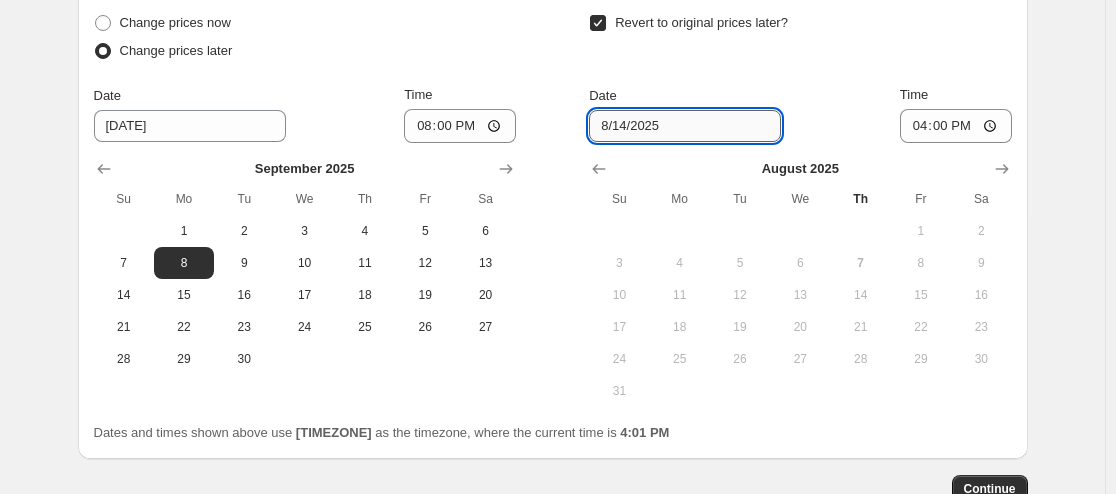 click on "8/14/2025" at bounding box center (685, 126) 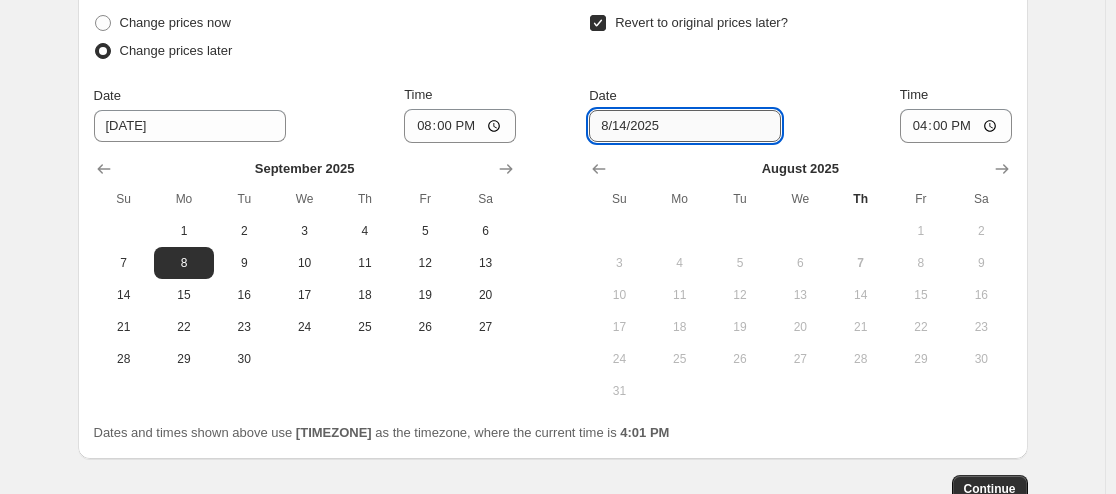 click on "8/14/2025" at bounding box center (685, 126) 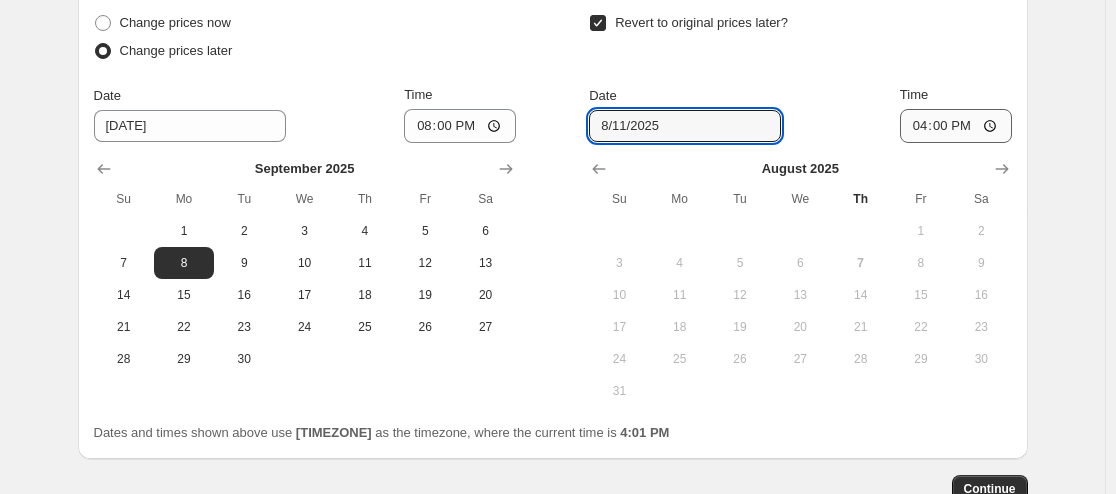 type on "8/11/2025" 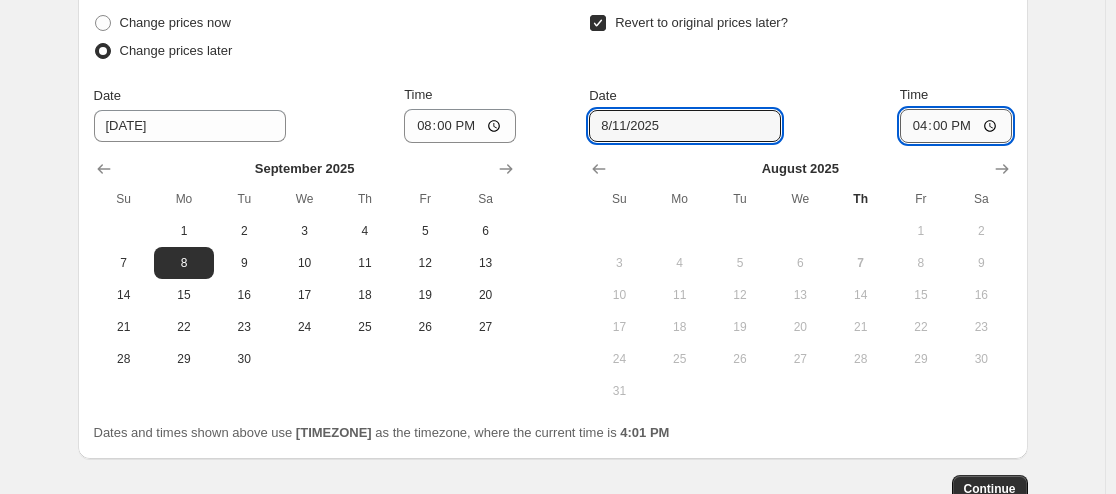 click on "16:00" at bounding box center (956, 126) 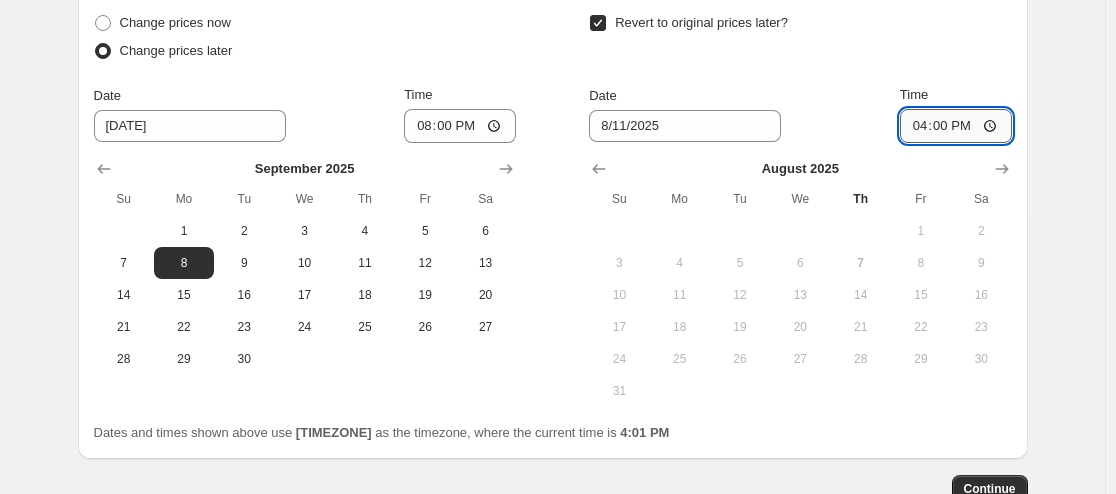 click on "16:00" at bounding box center [956, 126] 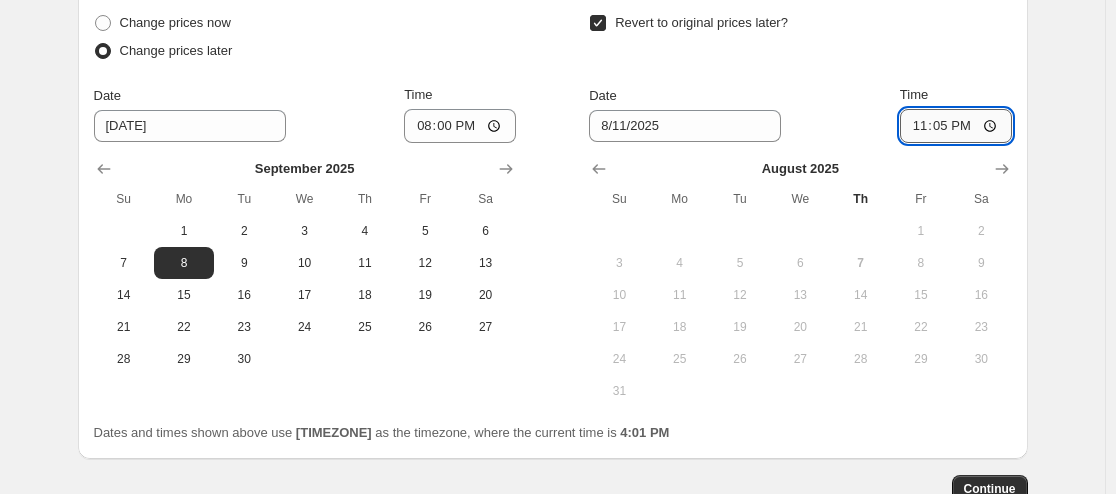 type on "23:59" 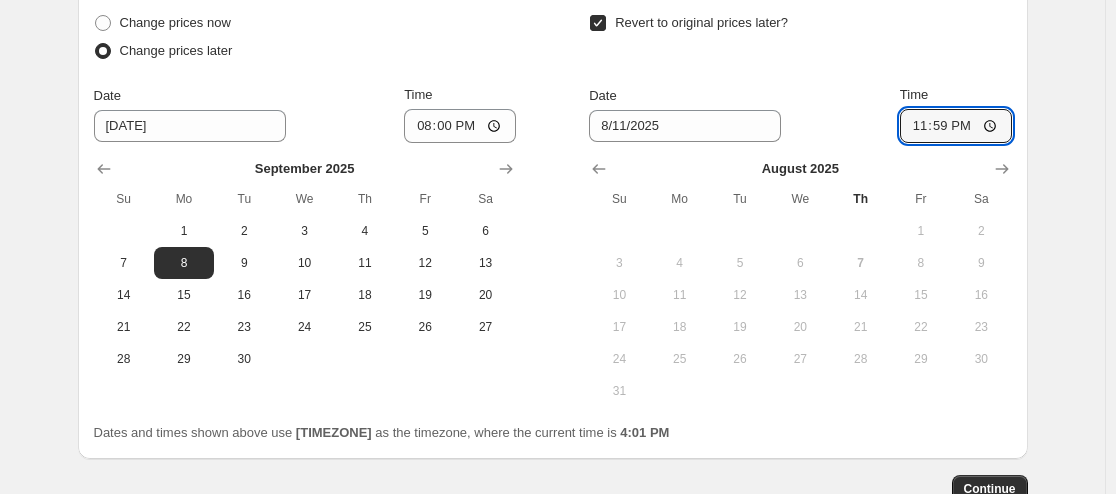 click on "Date [DATE] Time [TIME]" at bounding box center (800, 114) 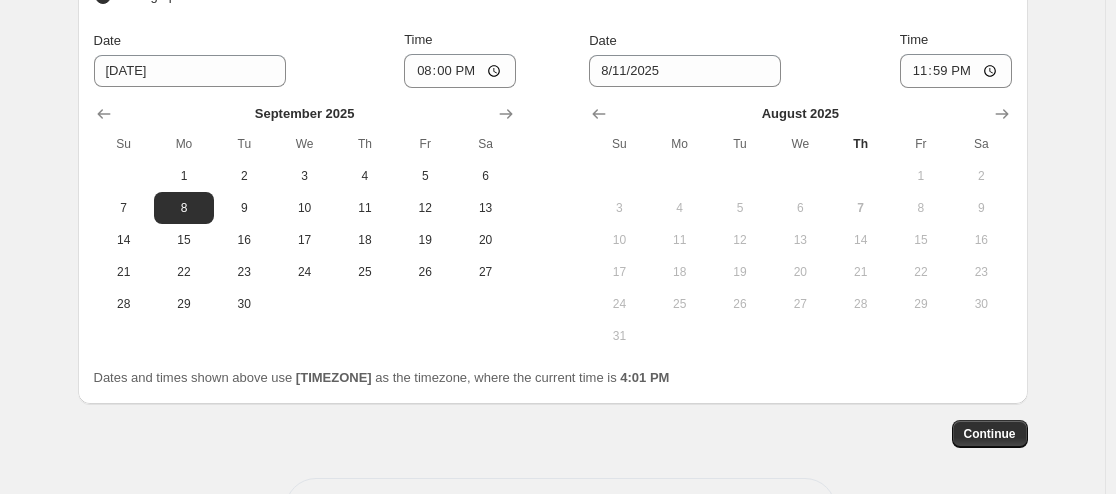 scroll, scrollTop: 1922, scrollLeft: 0, axis: vertical 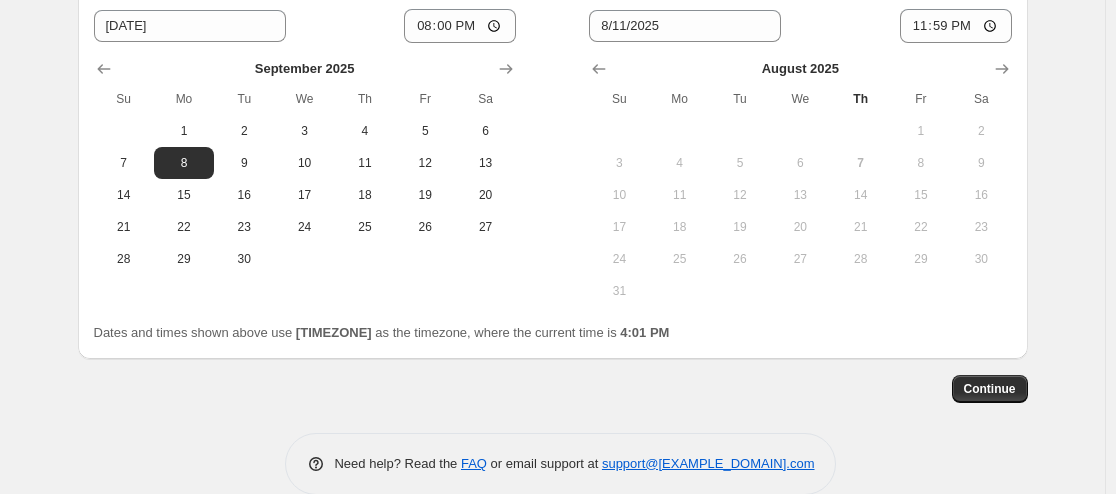click on "Dates and times shown above use [TIMEZONE] as the timezone, where the current time is 4:01 PM" at bounding box center [553, 126] 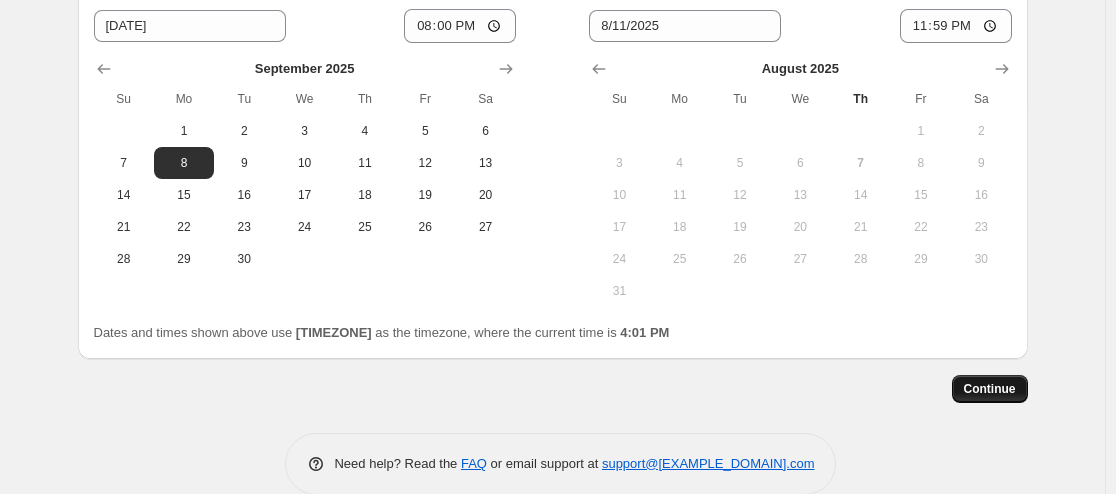 click on "Continue" at bounding box center (990, 389) 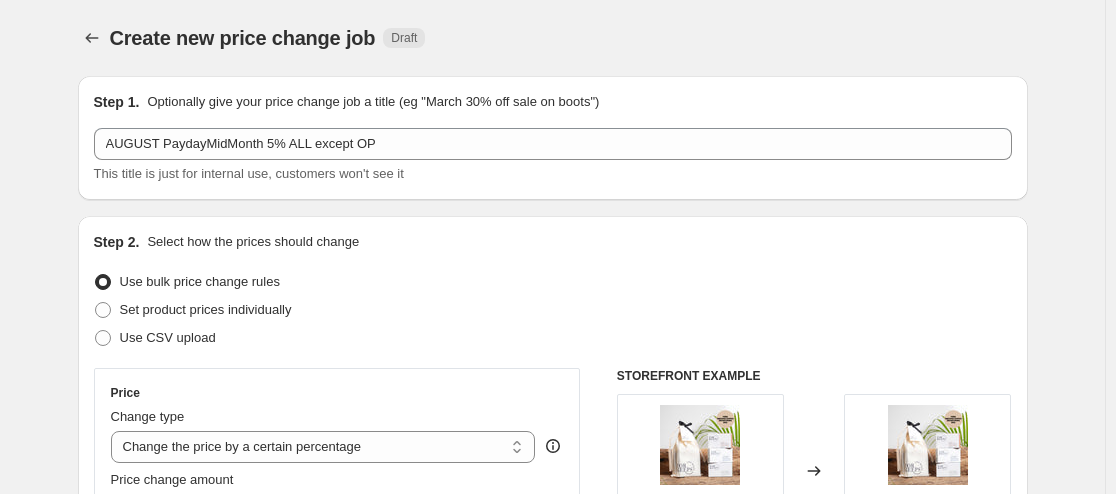 scroll, scrollTop: 1922, scrollLeft: 0, axis: vertical 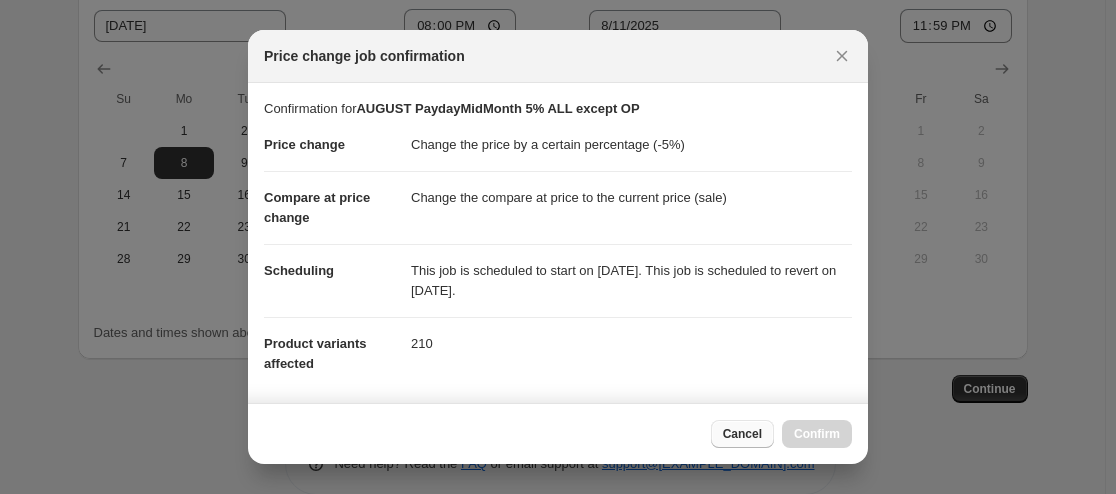 click on "Cancel" at bounding box center (742, 434) 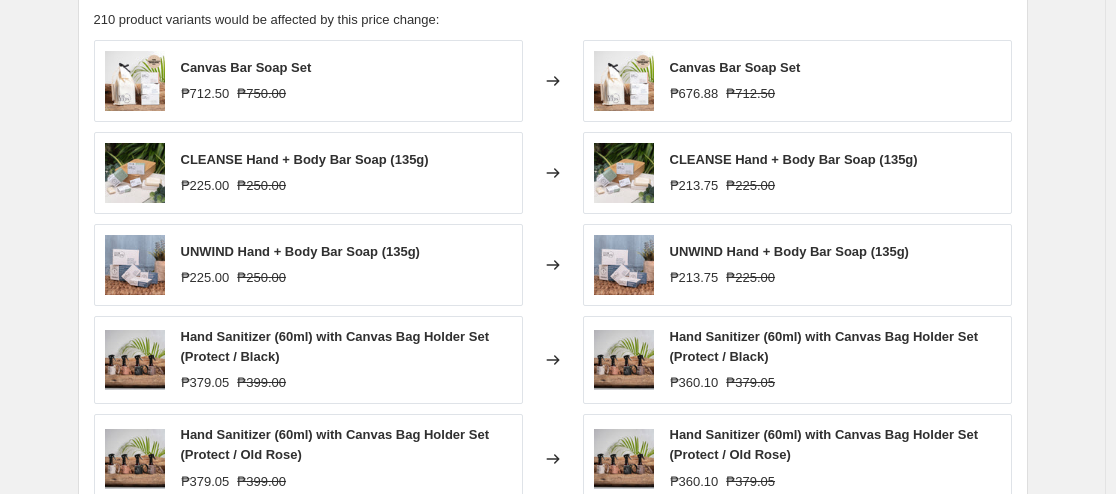 scroll, scrollTop: 1700, scrollLeft: 0, axis: vertical 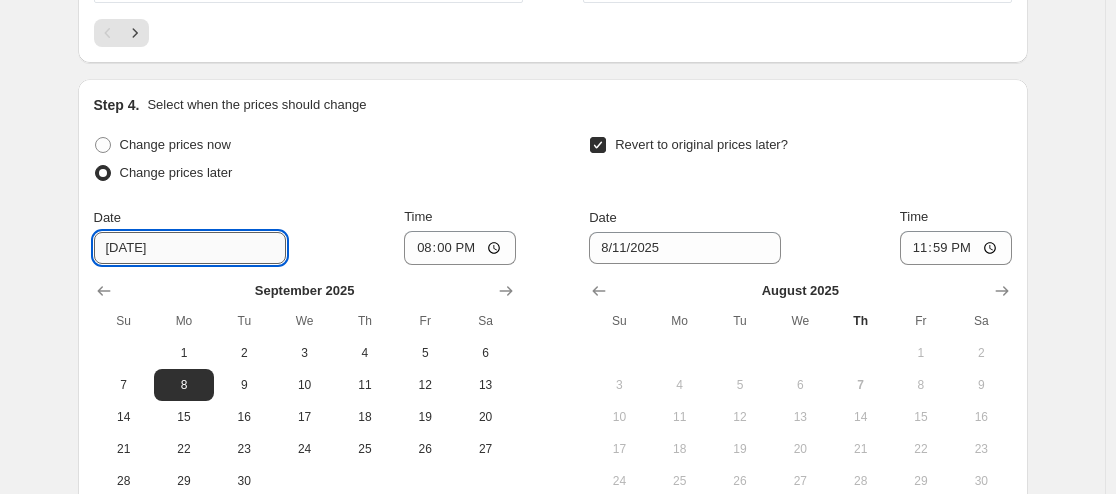 click on "[DATE]" at bounding box center (190, 248) 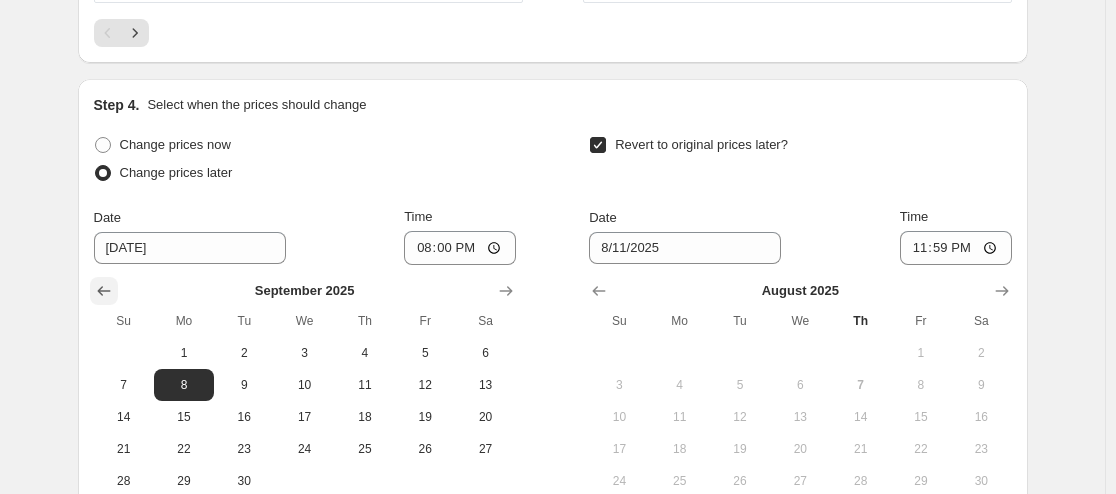 click 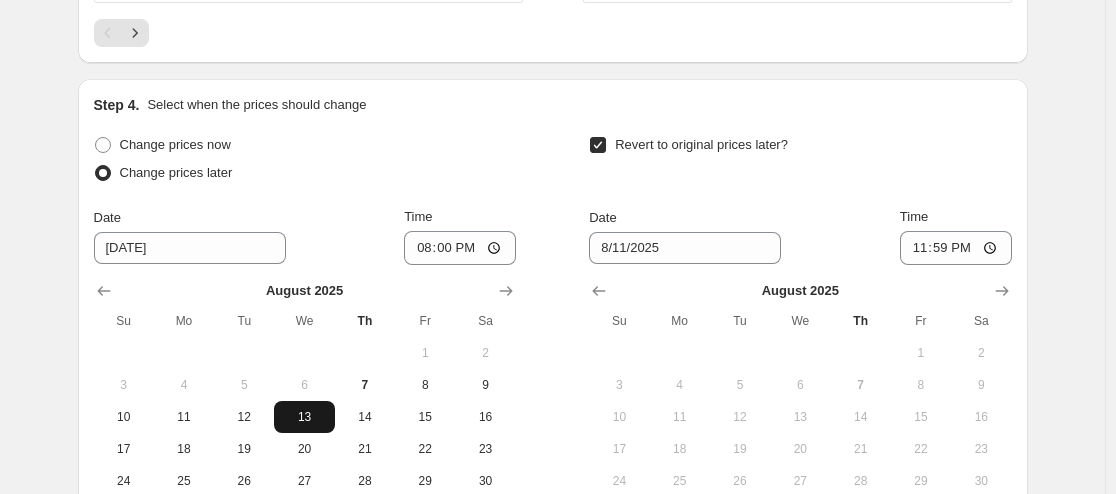 click on "13" at bounding box center [304, 417] 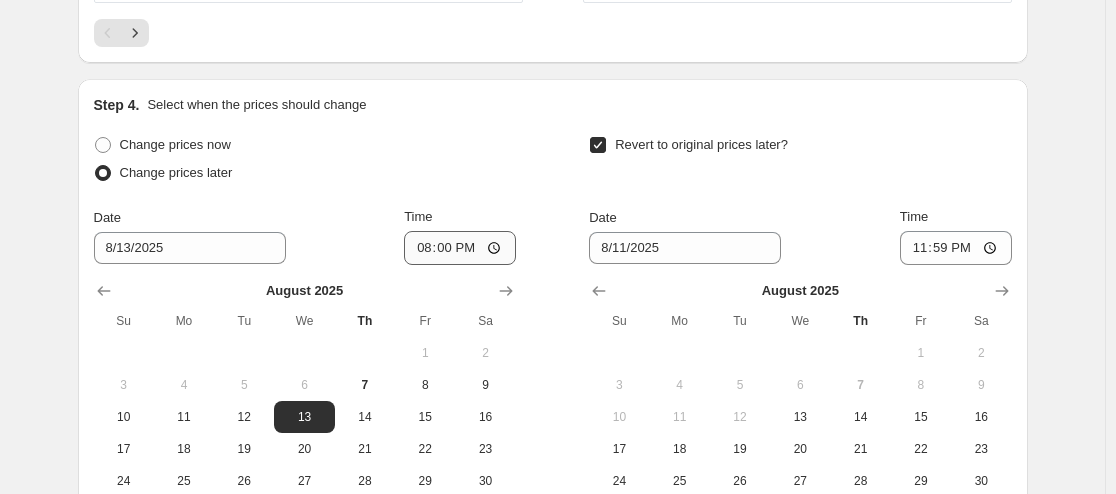 type 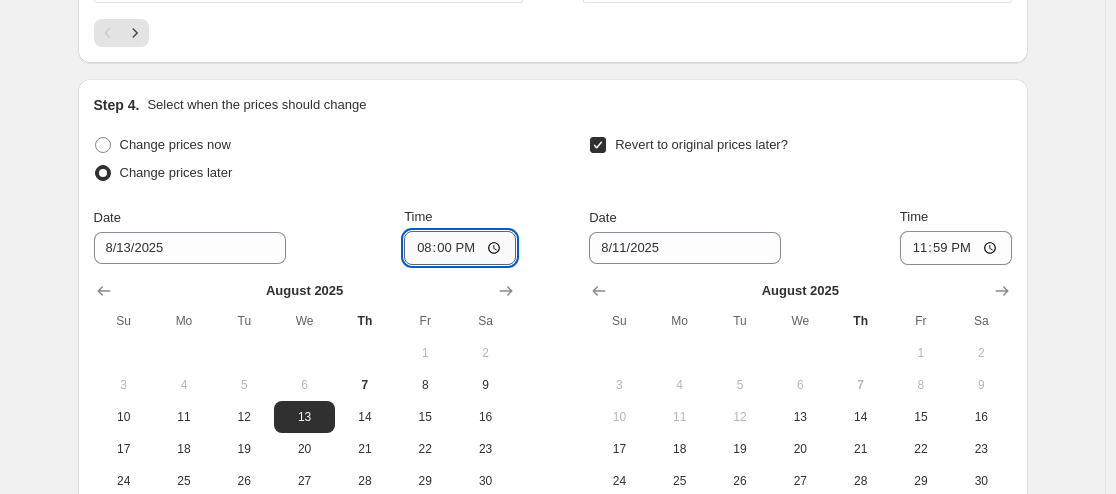 click on "20:00" at bounding box center (460, 248) 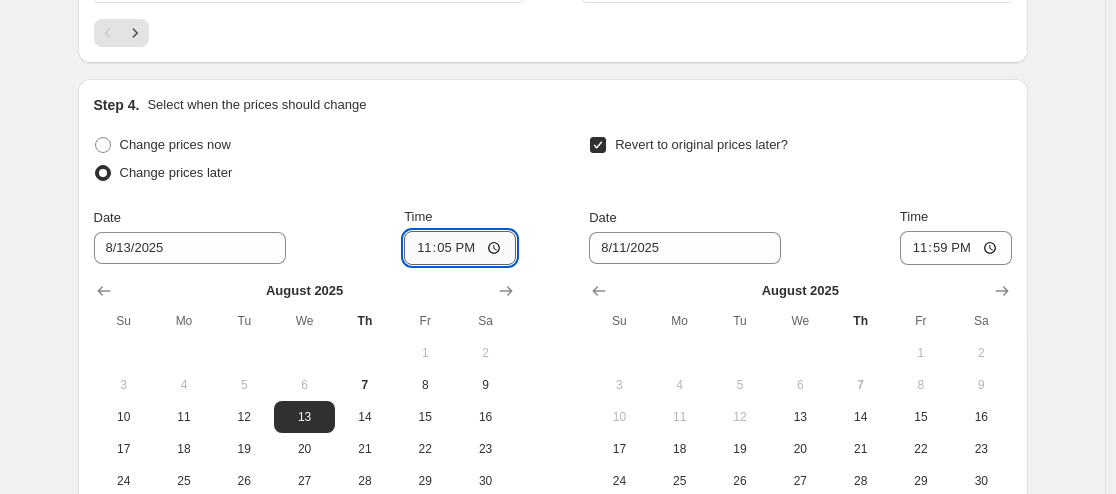 type on "23:59" 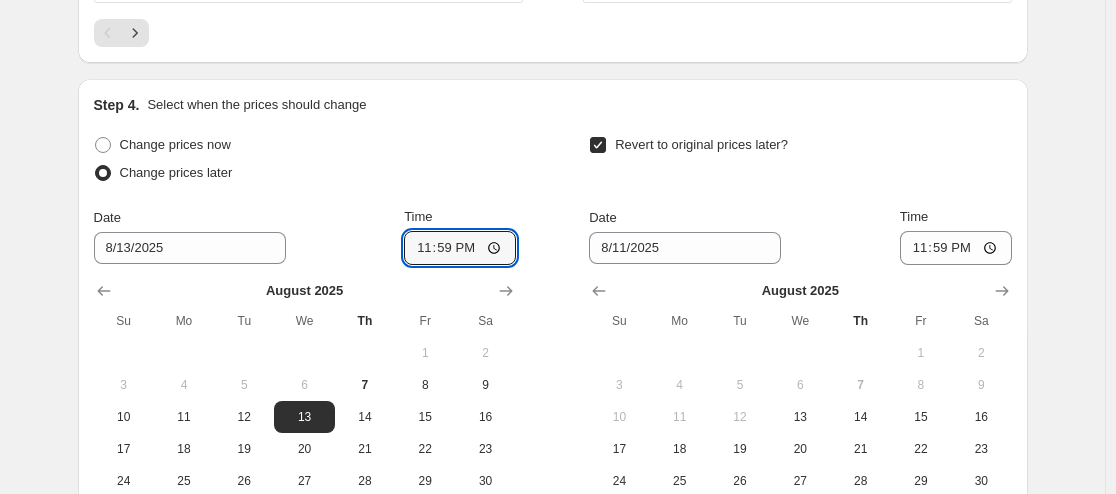 click on "Change prices now" at bounding box center (305, 145) 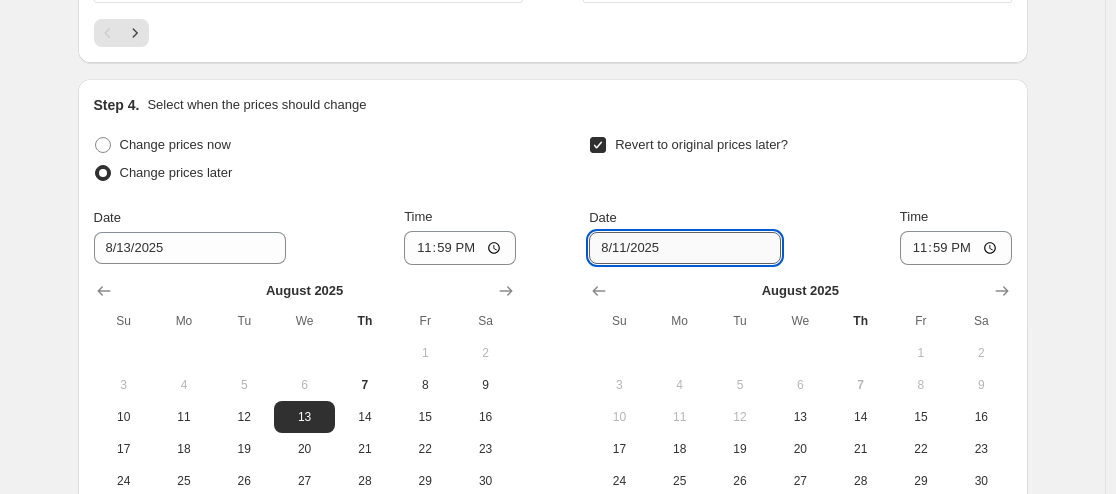 click on "8/11/2025" at bounding box center [685, 248] 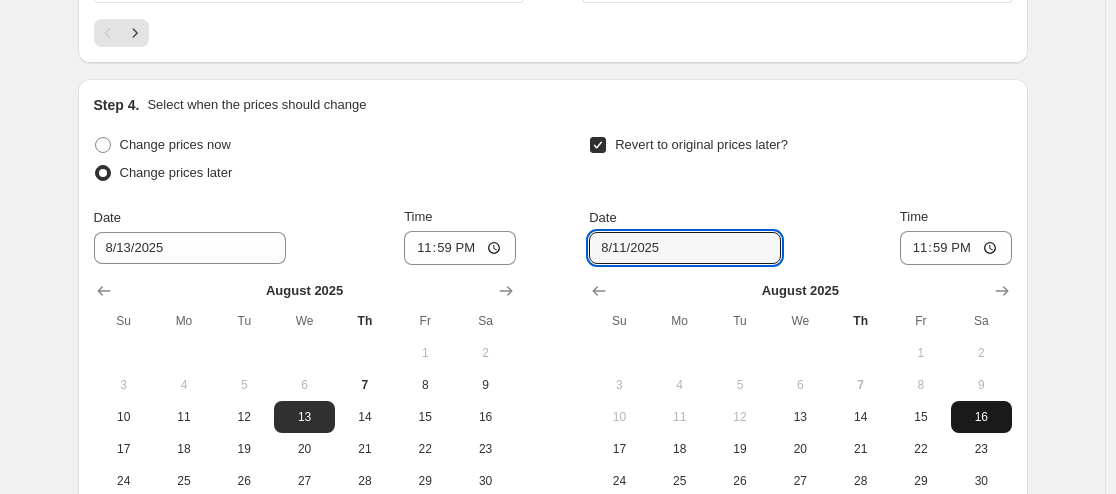 click on "16" at bounding box center (981, 417) 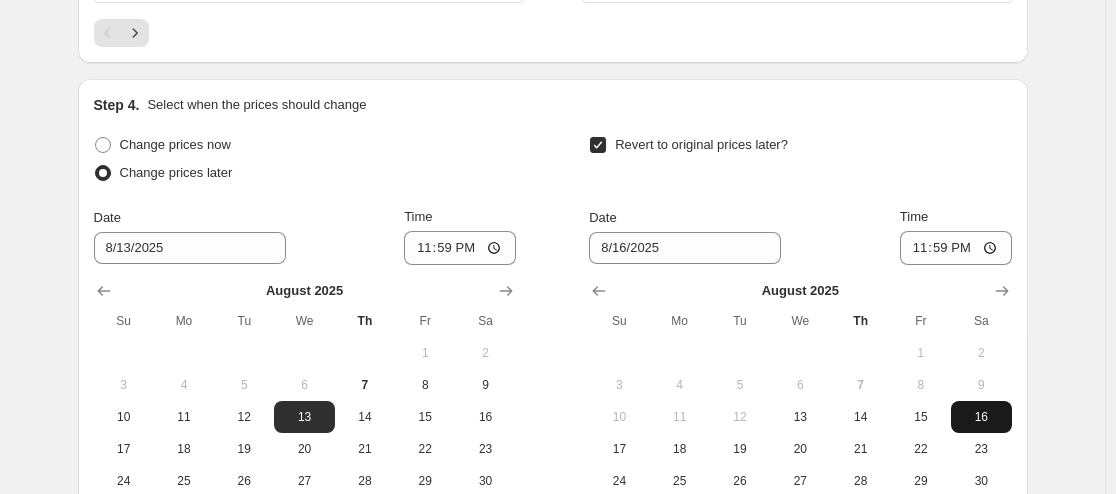 type 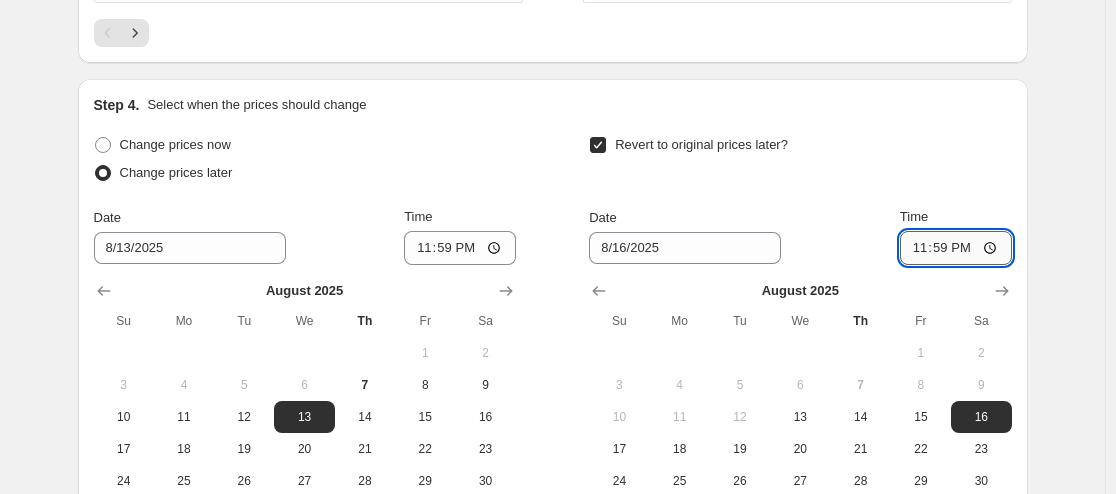 click on "23:59" at bounding box center (956, 248) 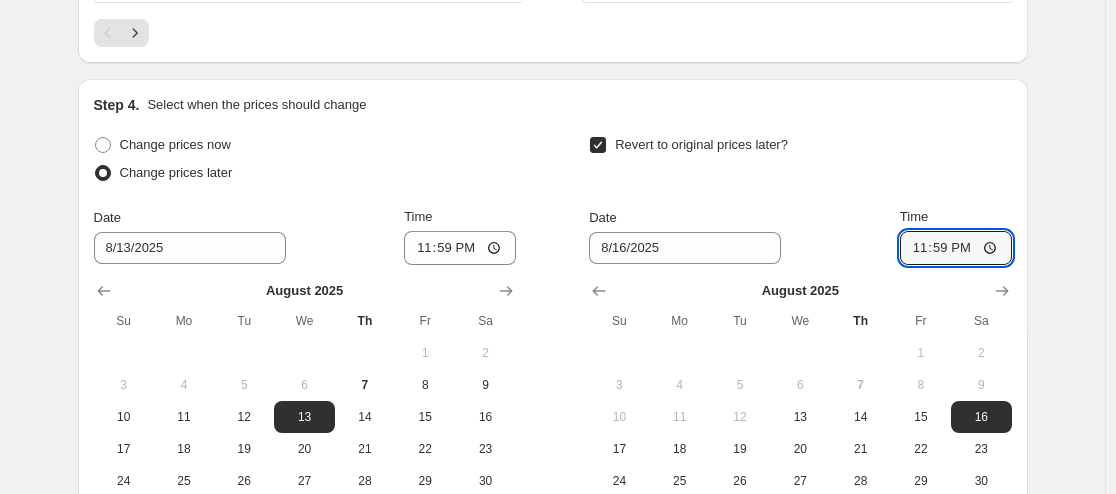 click on "Revert to original prices later?" at bounding box center [800, 161] 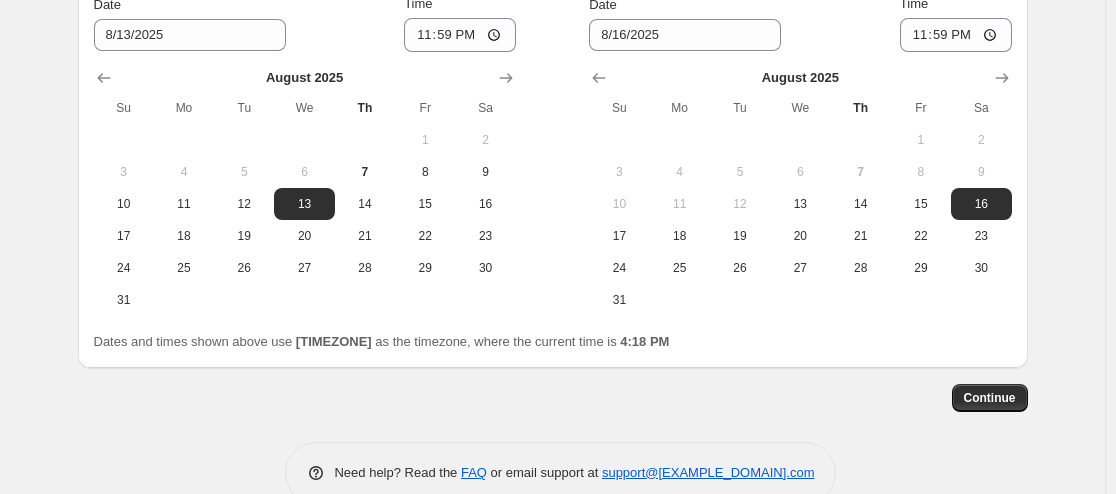 scroll, scrollTop: 1954, scrollLeft: 0, axis: vertical 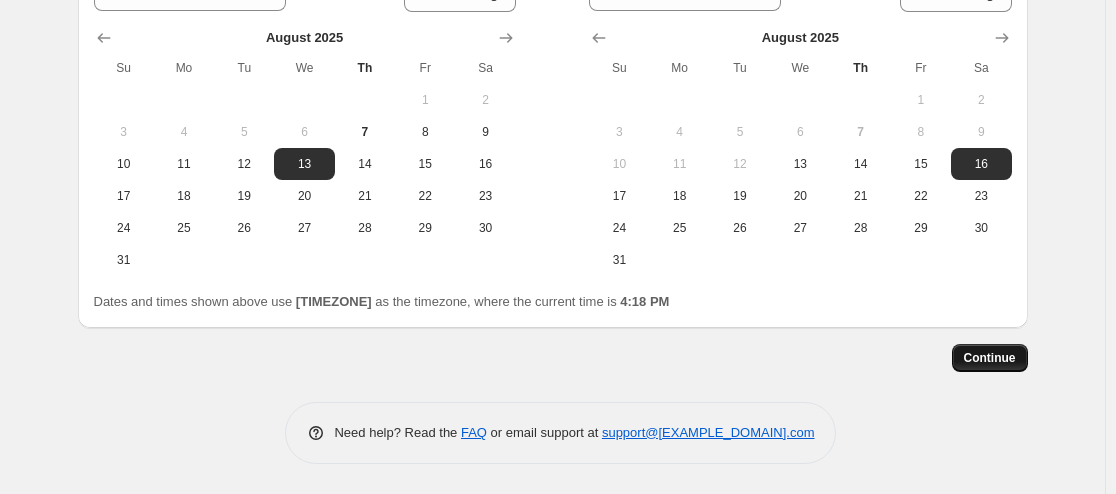 click on "Continue" at bounding box center [990, 358] 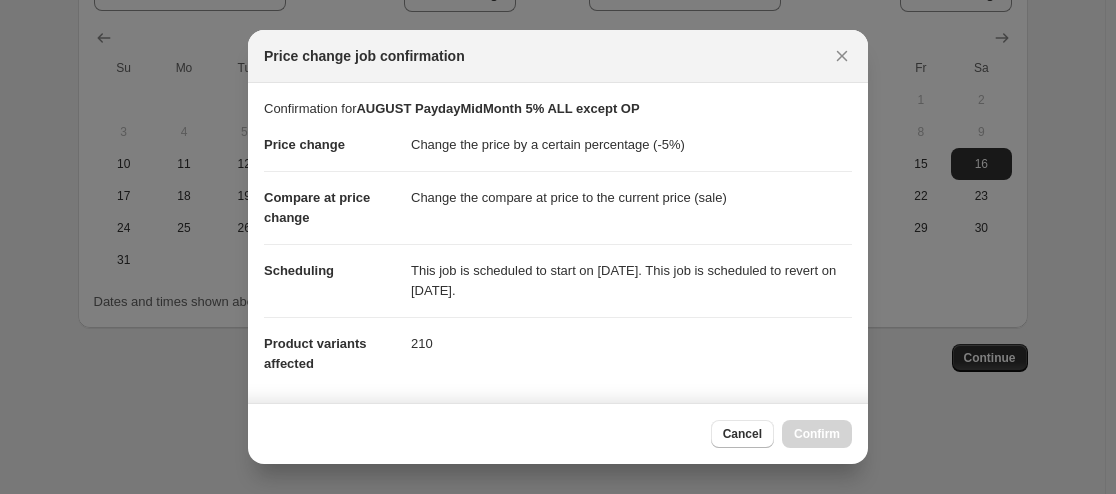 scroll, scrollTop: 344, scrollLeft: 0, axis: vertical 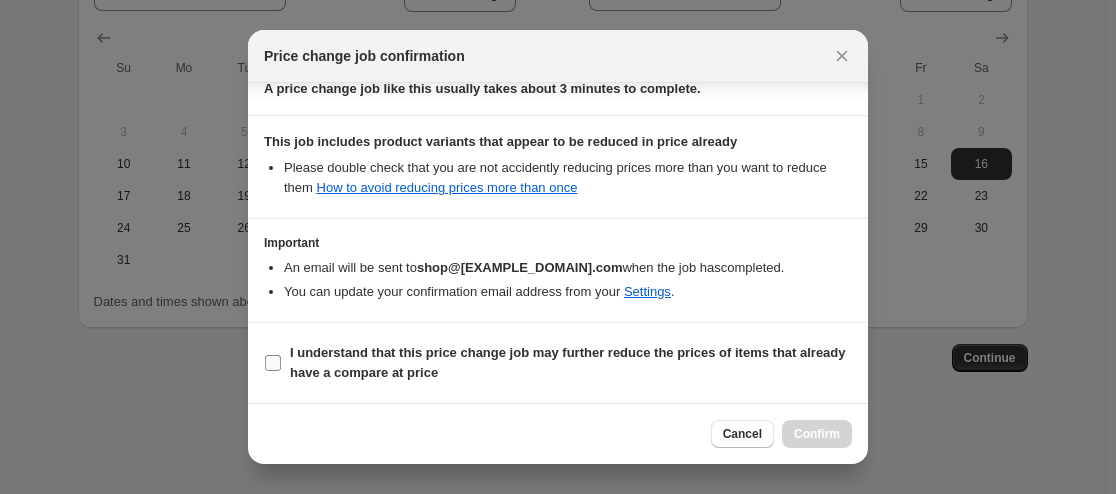 click on "I understand that this price change job may further reduce the prices of items that already have a compare at price" at bounding box center (273, 363) 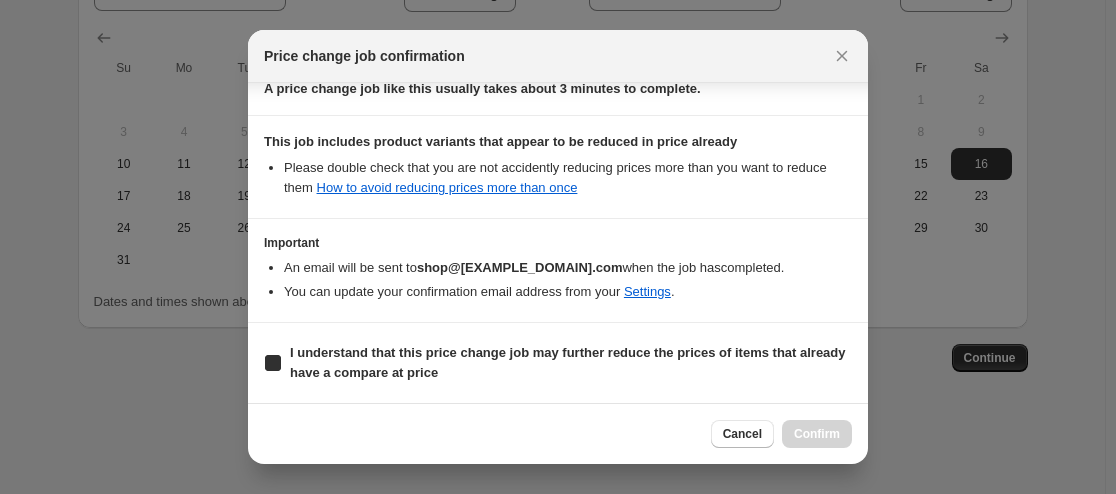 checkbox on "true" 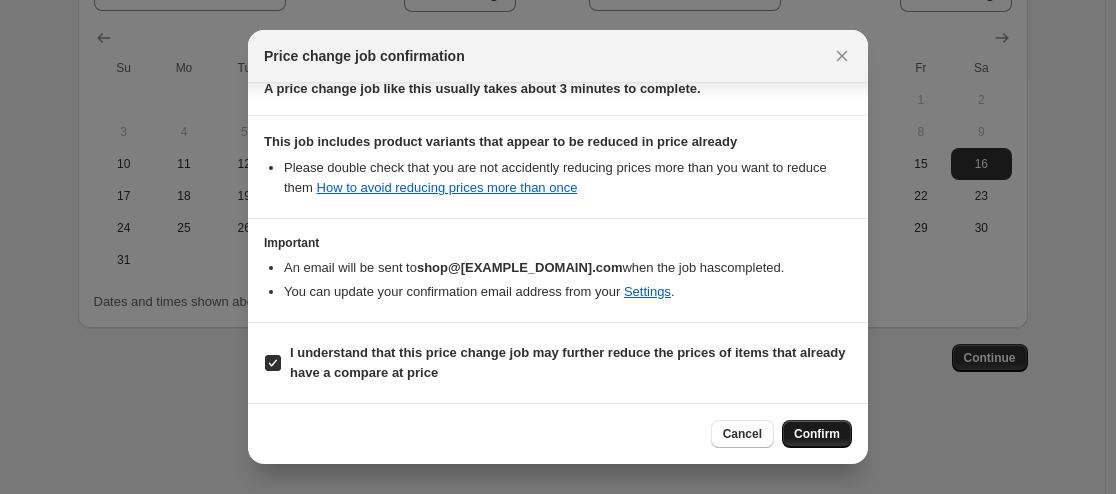 click on "Confirm" at bounding box center (817, 434) 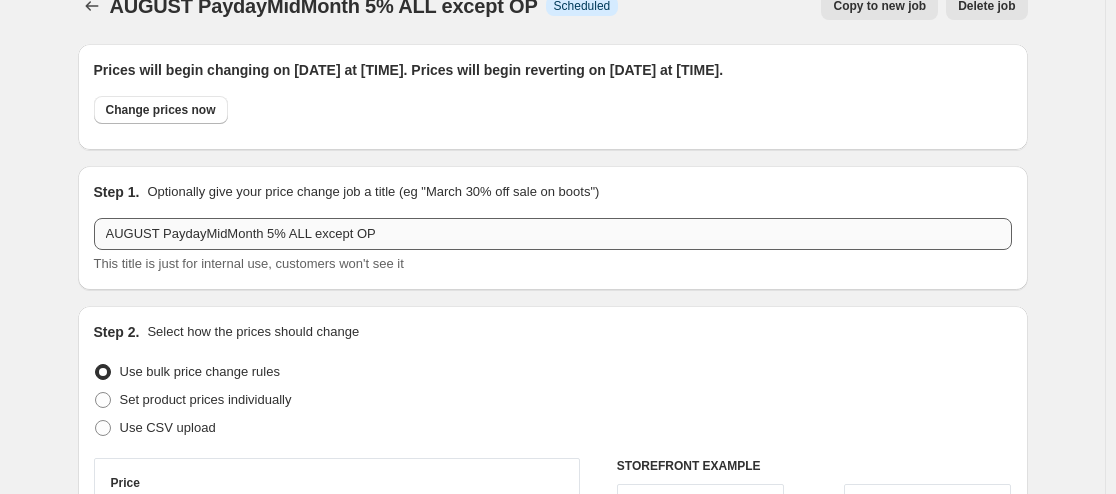 scroll, scrollTop: 0, scrollLeft: 0, axis: both 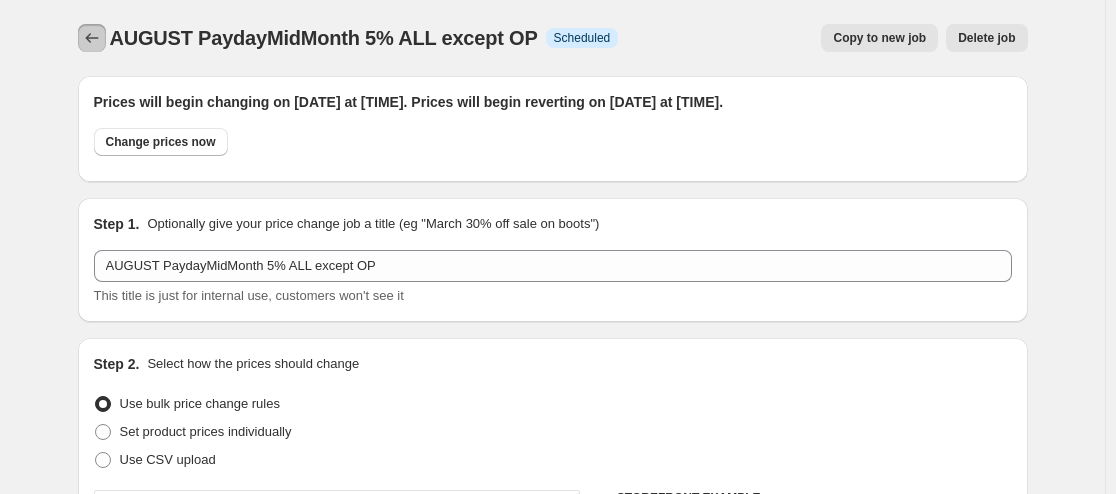 click 